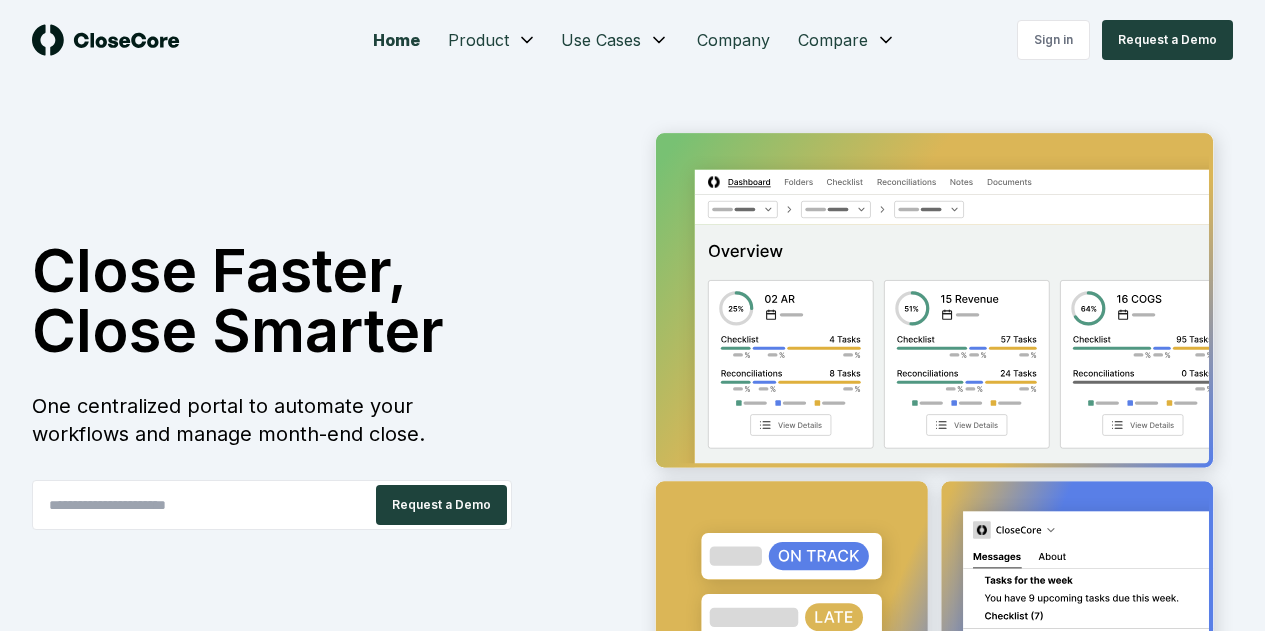 scroll, scrollTop: 0, scrollLeft: 0, axis: both 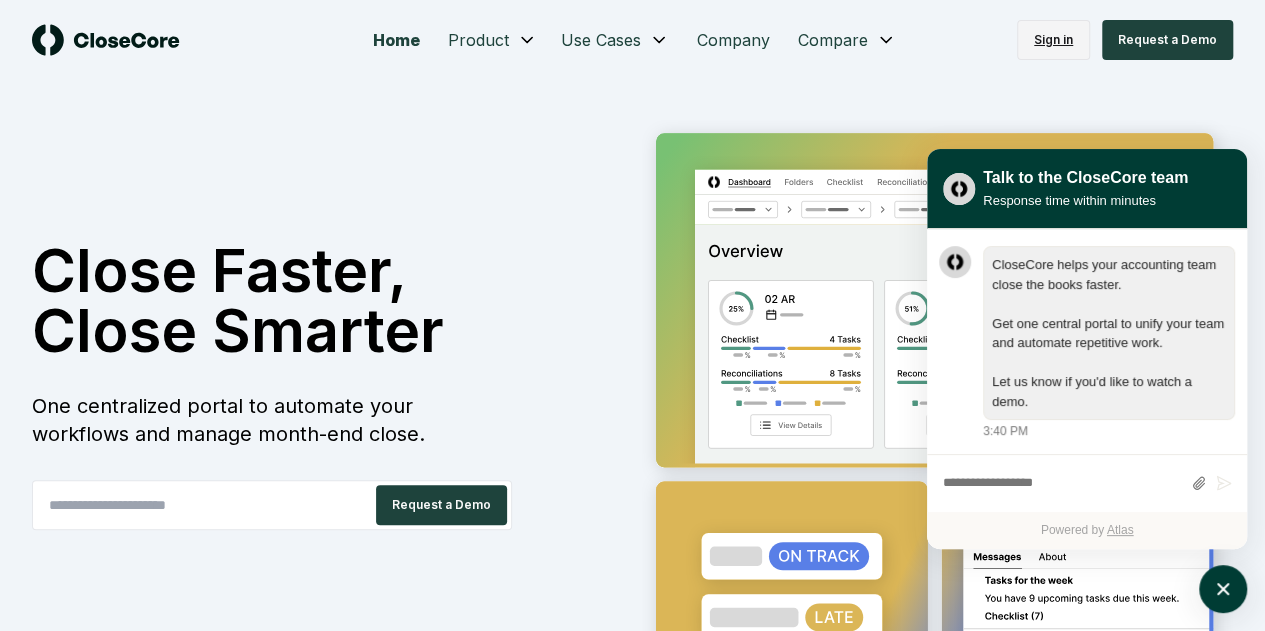click on "Sign in" at bounding box center [1053, 40] 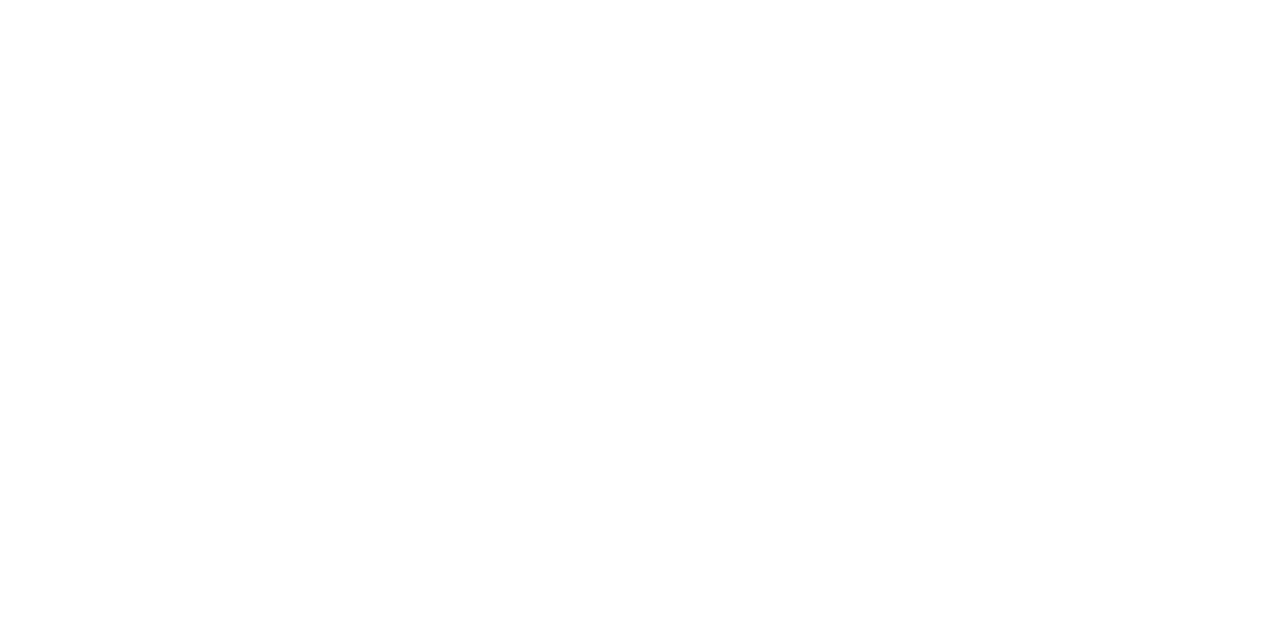 scroll, scrollTop: 0, scrollLeft: 0, axis: both 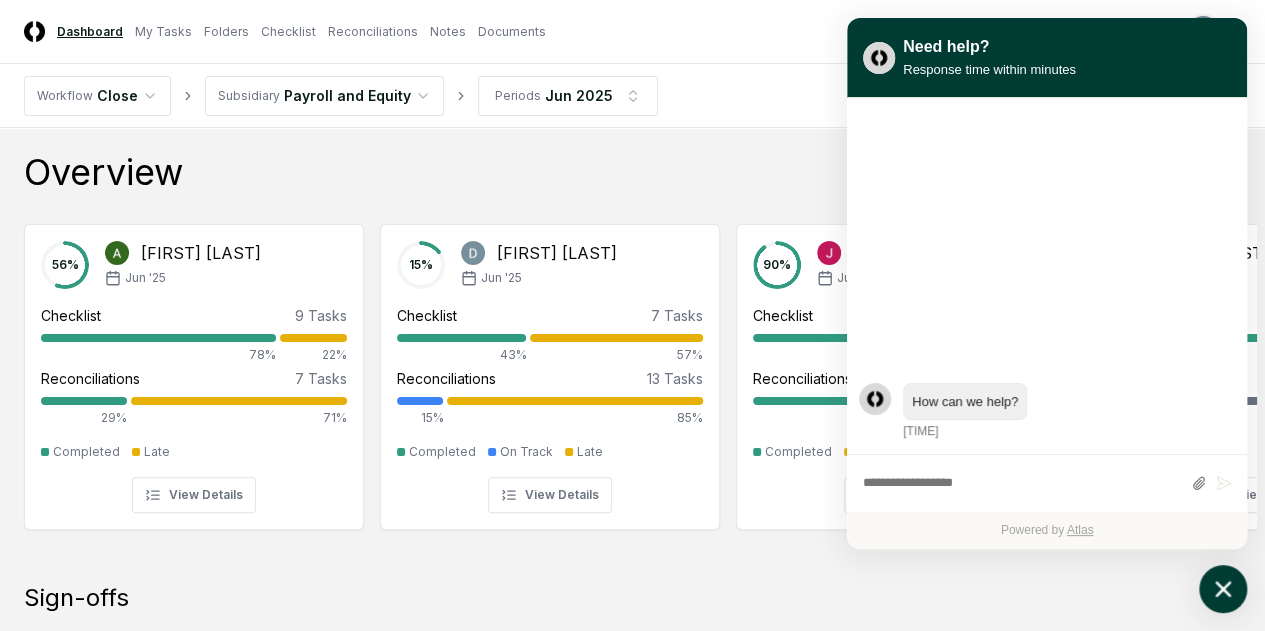 click 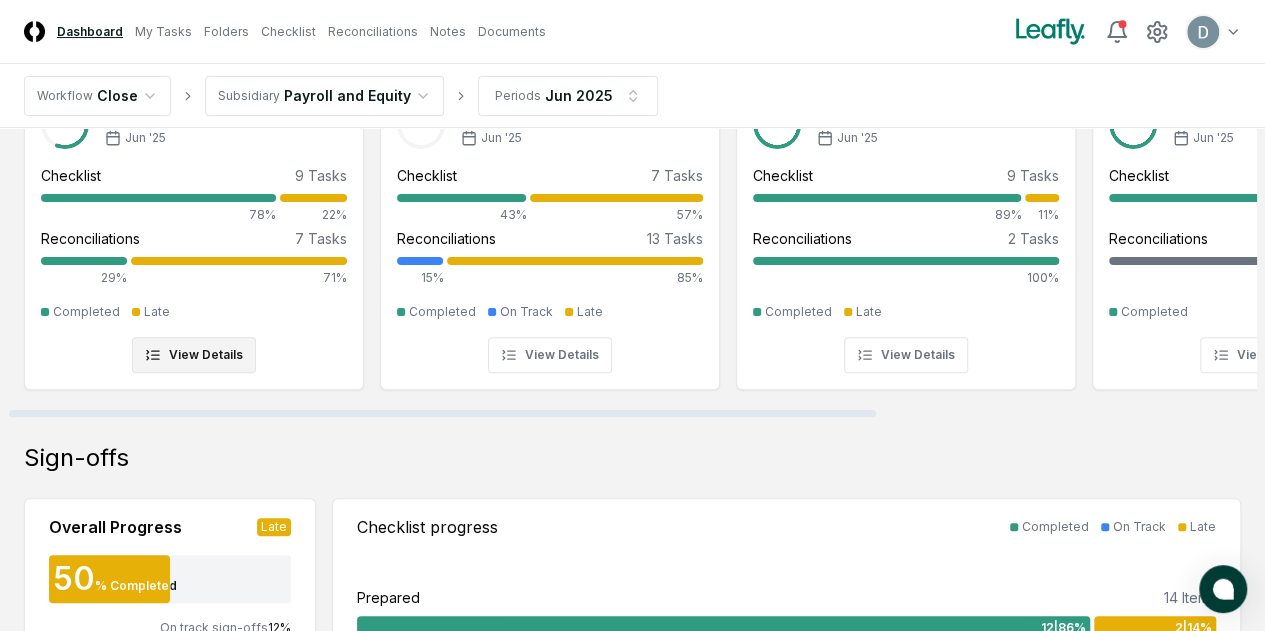 scroll, scrollTop: 144, scrollLeft: 0, axis: vertical 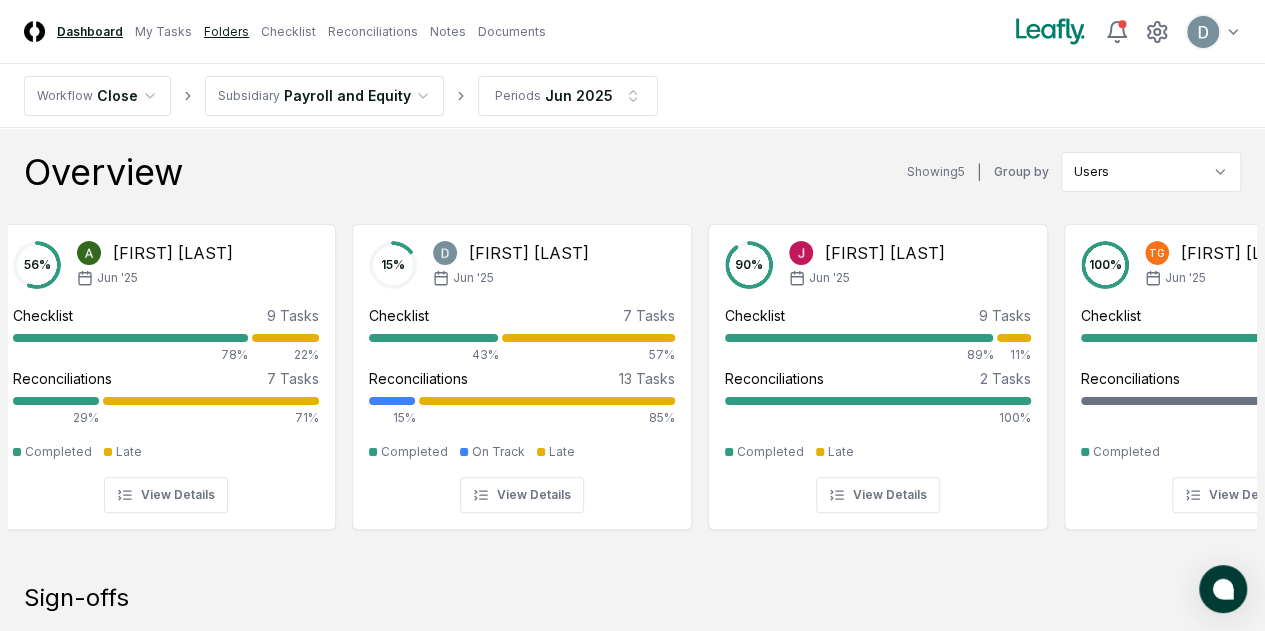 click on "Folders" at bounding box center (226, 32) 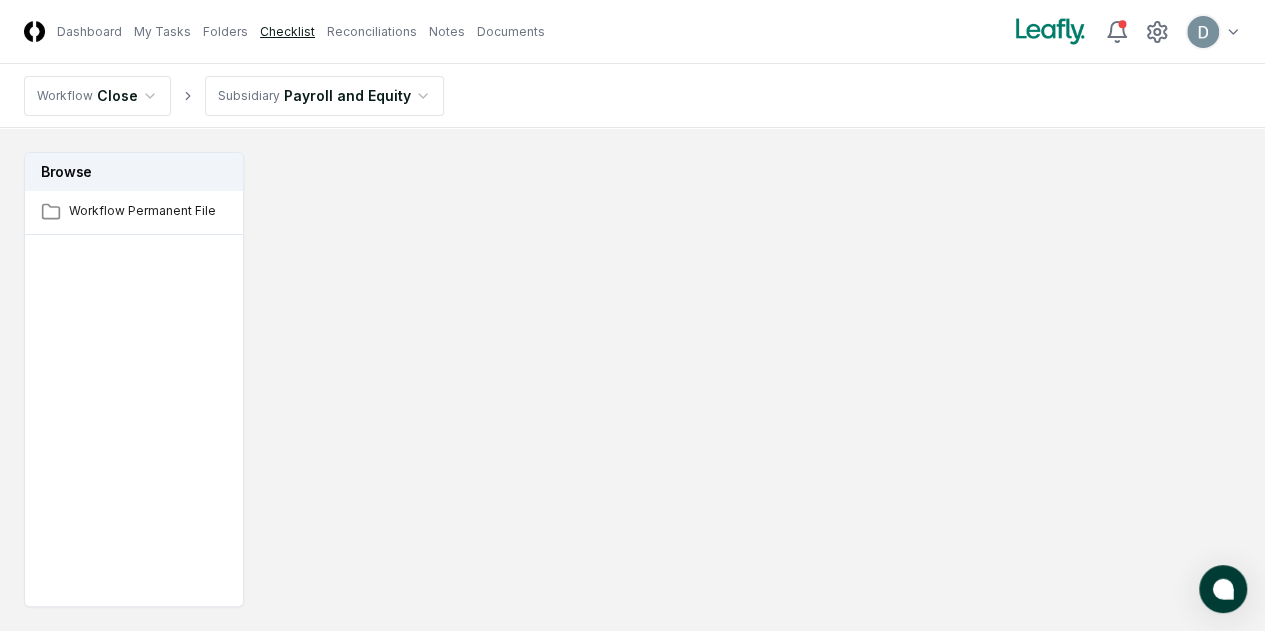 click on "Checklist" at bounding box center [287, 32] 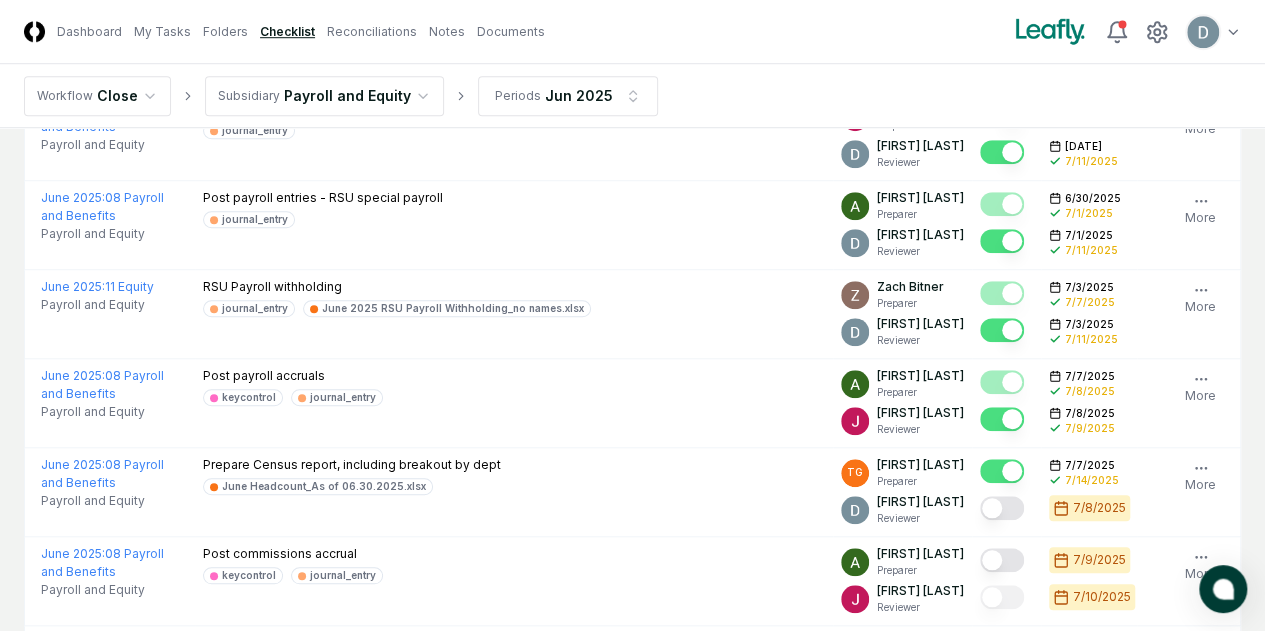scroll, scrollTop: 705, scrollLeft: 0, axis: vertical 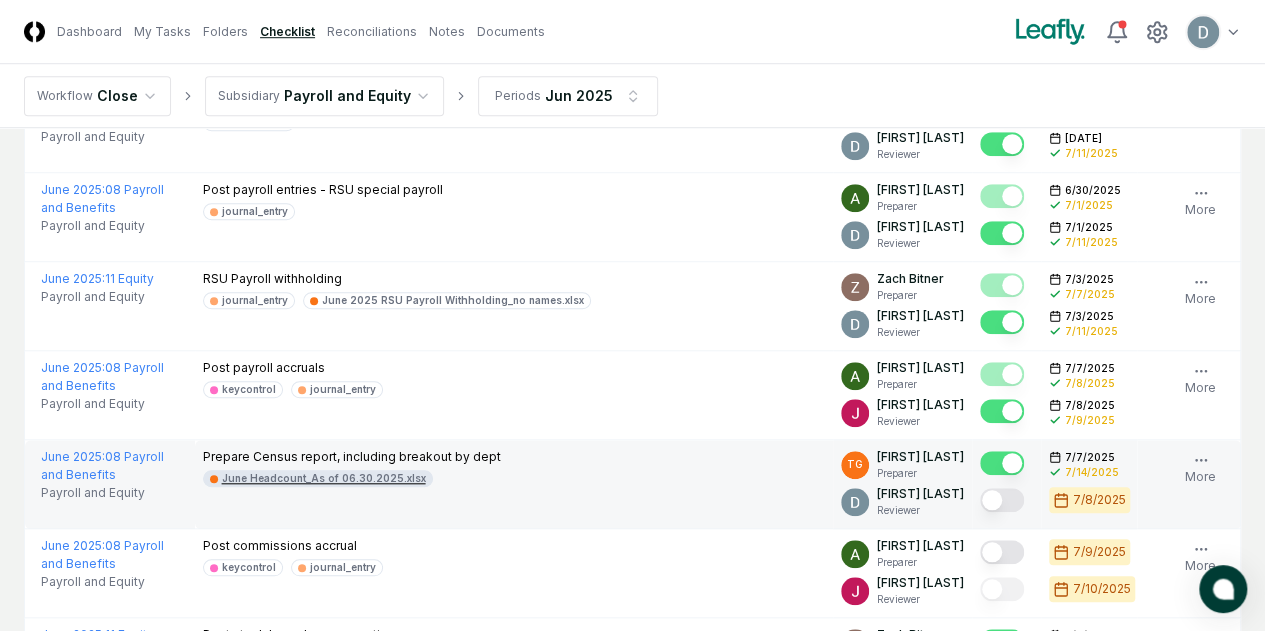 click on "June Headcount_As of 06.30.2025.xlsx" at bounding box center [324, 478] 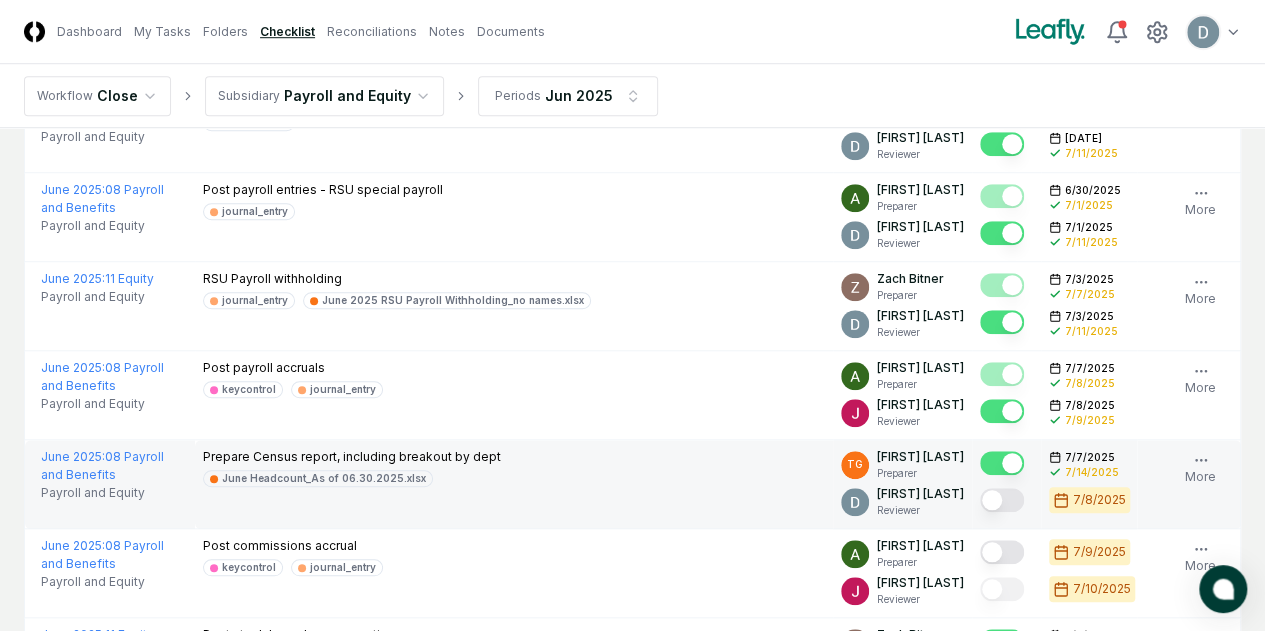 click at bounding box center (1002, 500) 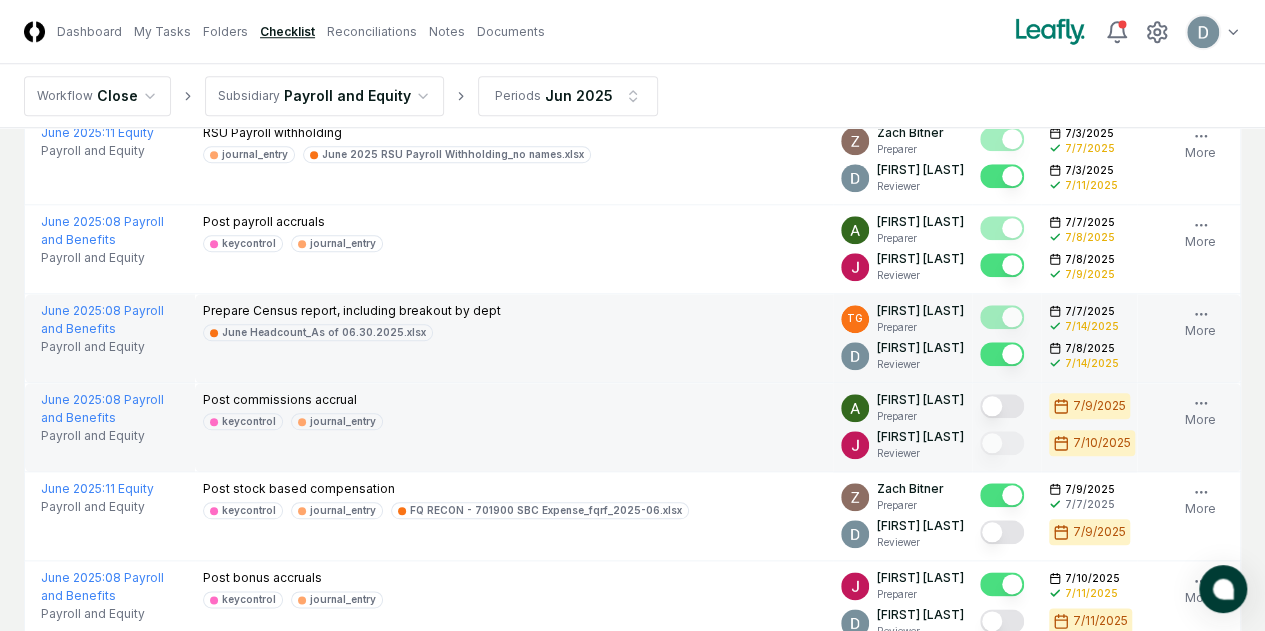 scroll, scrollTop: 949, scrollLeft: 0, axis: vertical 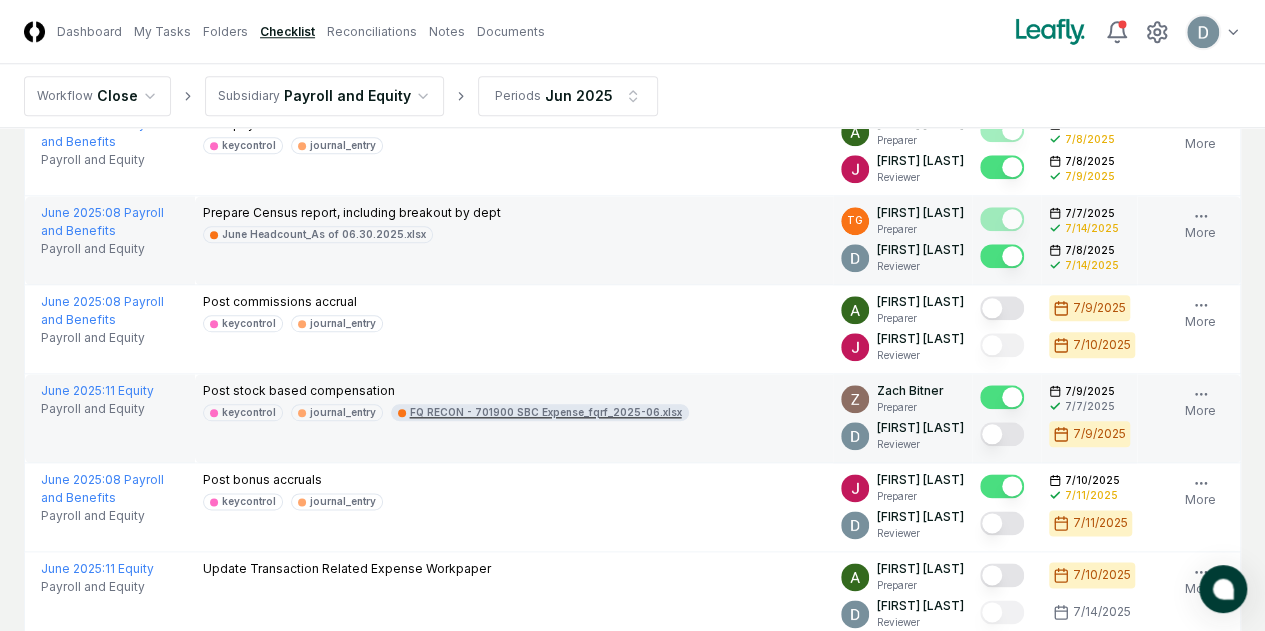 click on "FQ RECON - 701900 SBC Expense_fqrf_2025-06.xlsx" at bounding box center [546, 412] 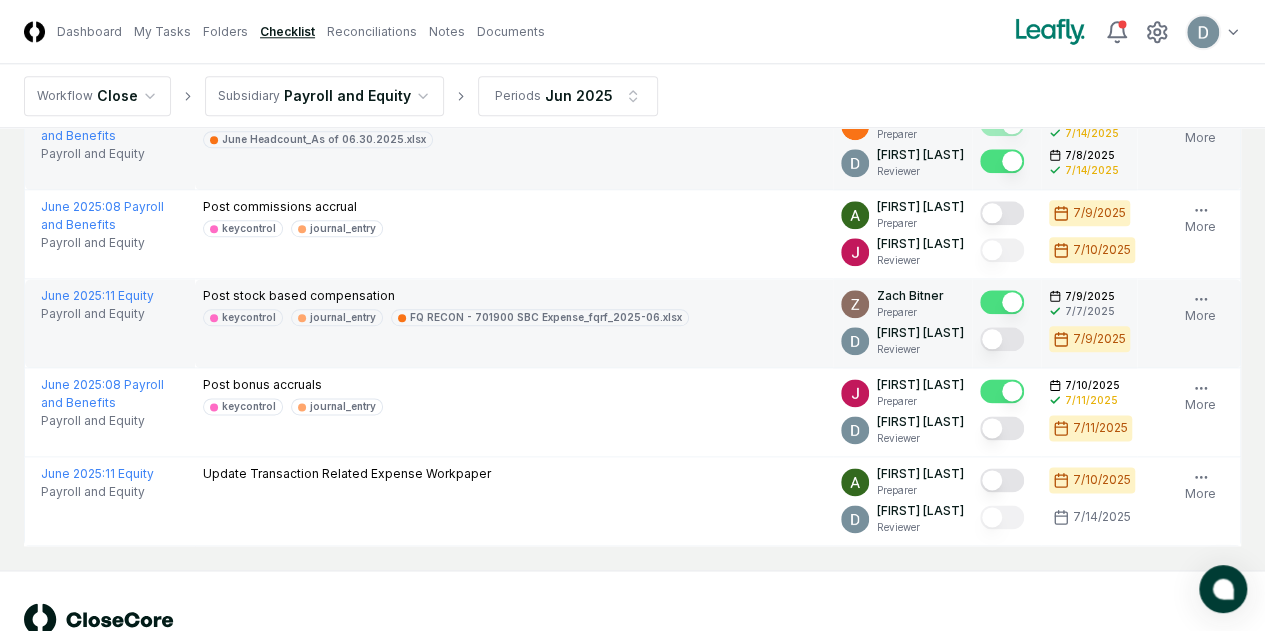 scroll, scrollTop: 1045, scrollLeft: 0, axis: vertical 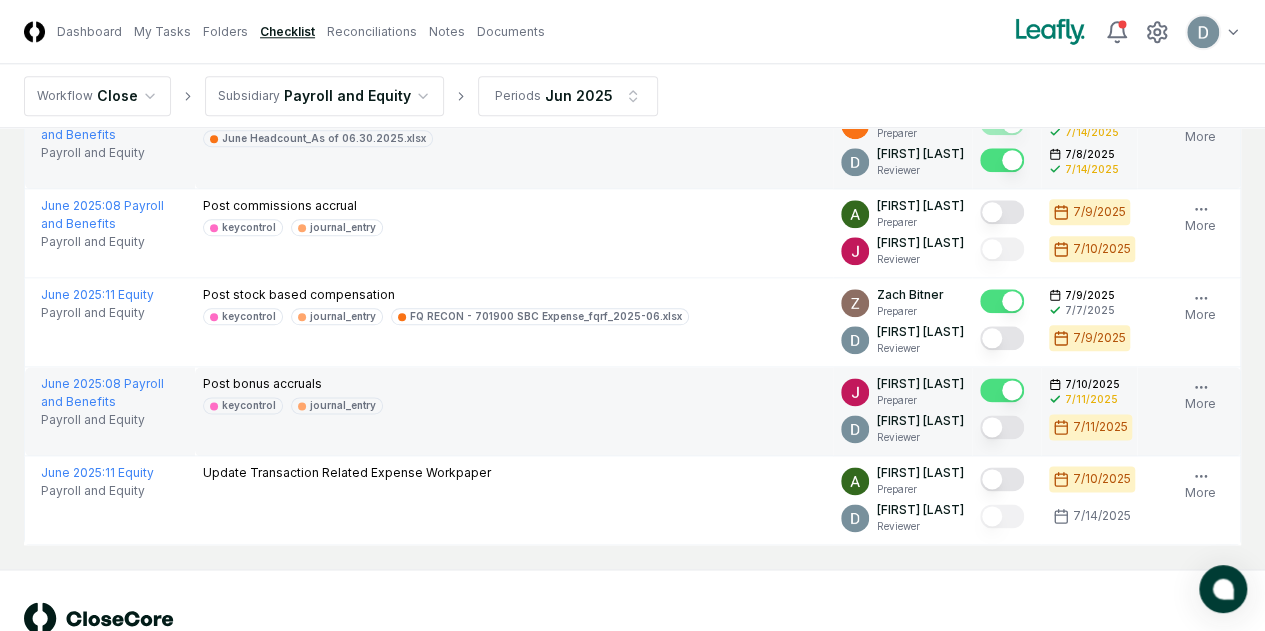 click at bounding box center [1002, 427] 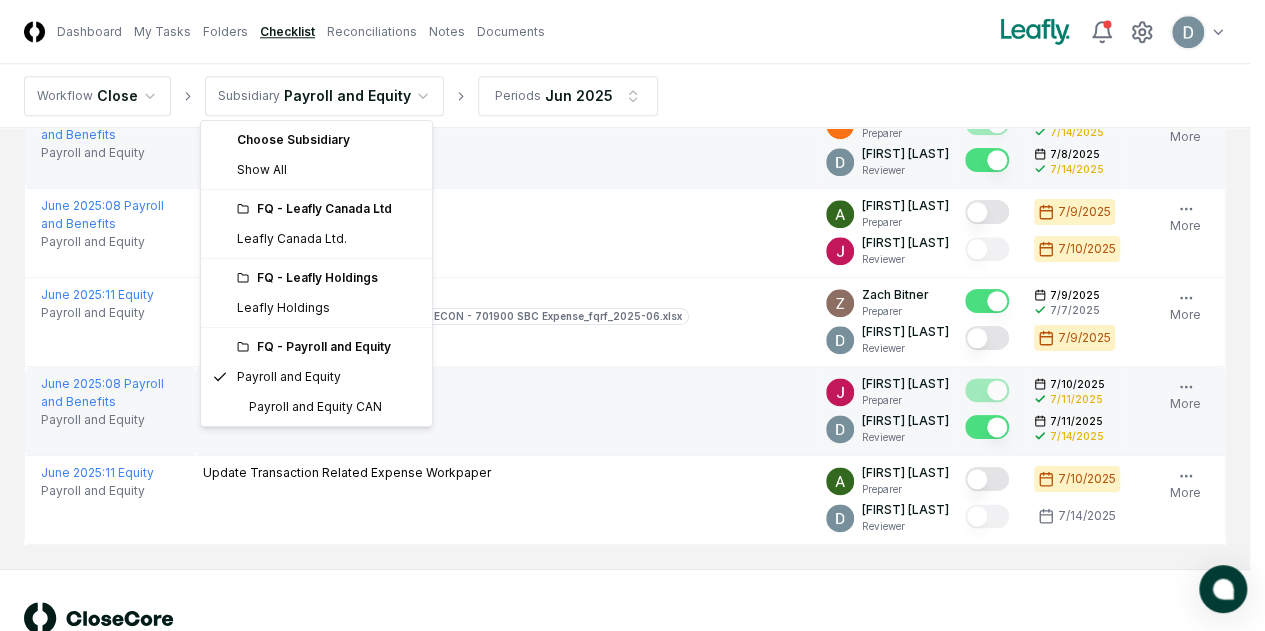 click on "CloseCore Dashboard My Tasks Folders Checklist Reconciliations Notes Documents Toggle navigation menu   Toggle user menu Workflow Close Subsidiary Payroll and Equity Periods Jun 2025 Cancel Reassign Jun 2025 Checklist 14 / 14 Bulk Reassign Download New  Task My Items My Open Items Ready for My Review Due Today Late Has Notes Has Reminders Has Documents Blocked Unblocked Clear Filter Folder/Subsidiary Description Assignee Sign-Off   Due Actions June 2025 :  08 Payroll and Benefits CAN Payroll and Equity CAN Post payroll entries - Canada keycontrol journal_entry Annie Khederlarian Preparer John Falbo Reviewer 6/25/2025 7/1/2025 6/26/2025 7/1/2025 Follow Notes Upload Reminder Duplicate Edit Task More June 2025 :  08 Payroll and Benefits Payroll and Equity Post payroll entries - Holdings keycontrol journal_entry Annie Khederlarian Preparer John Falbo Reviewer 6/25/2025 7/1/2025 6/26/2025 7/1/2025 Follow Notes Upload Reminder Duplicate Edit Task More June 2025 :  08 Payroll and Benefits Payroll and Equity Order" at bounding box center (632, -178) 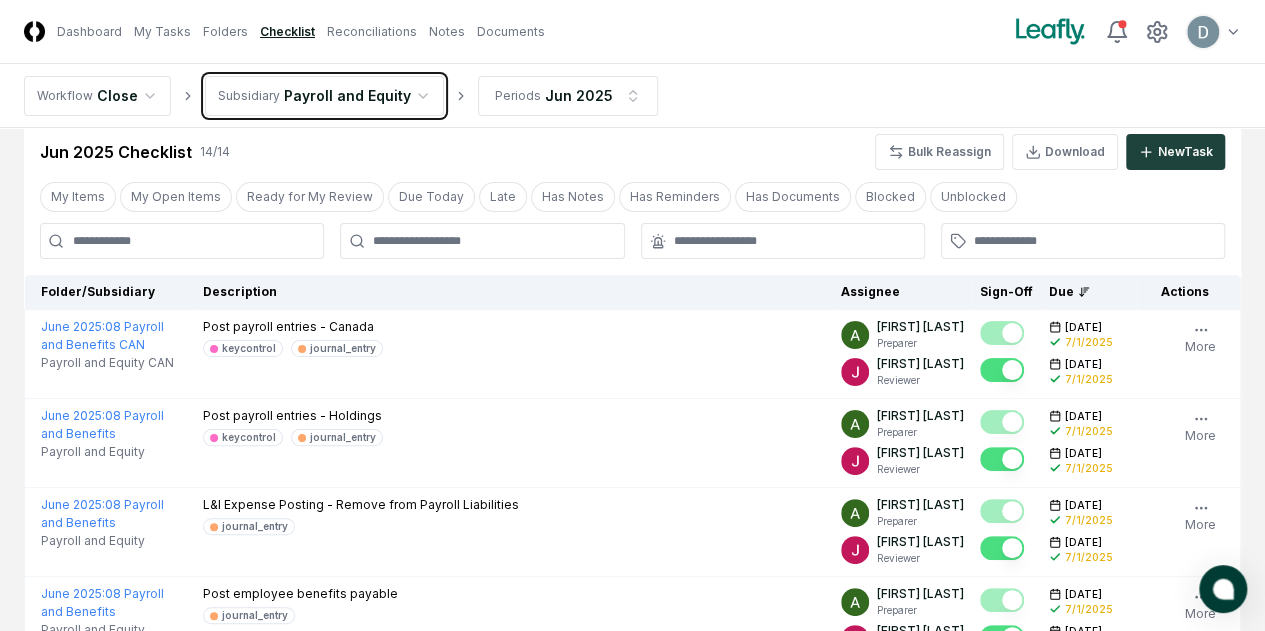 scroll, scrollTop: 7, scrollLeft: 0, axis: vertical 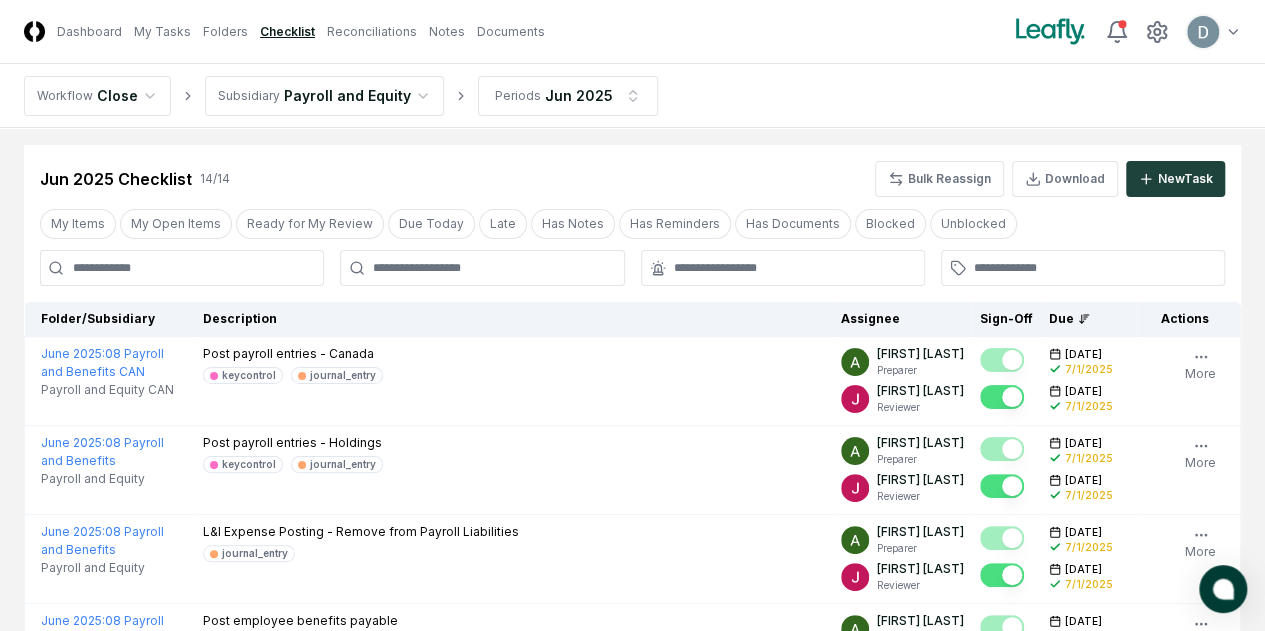 click on "Post payroll entries - Canada keycontrol journal_entry" at bounding box center [514, 381] 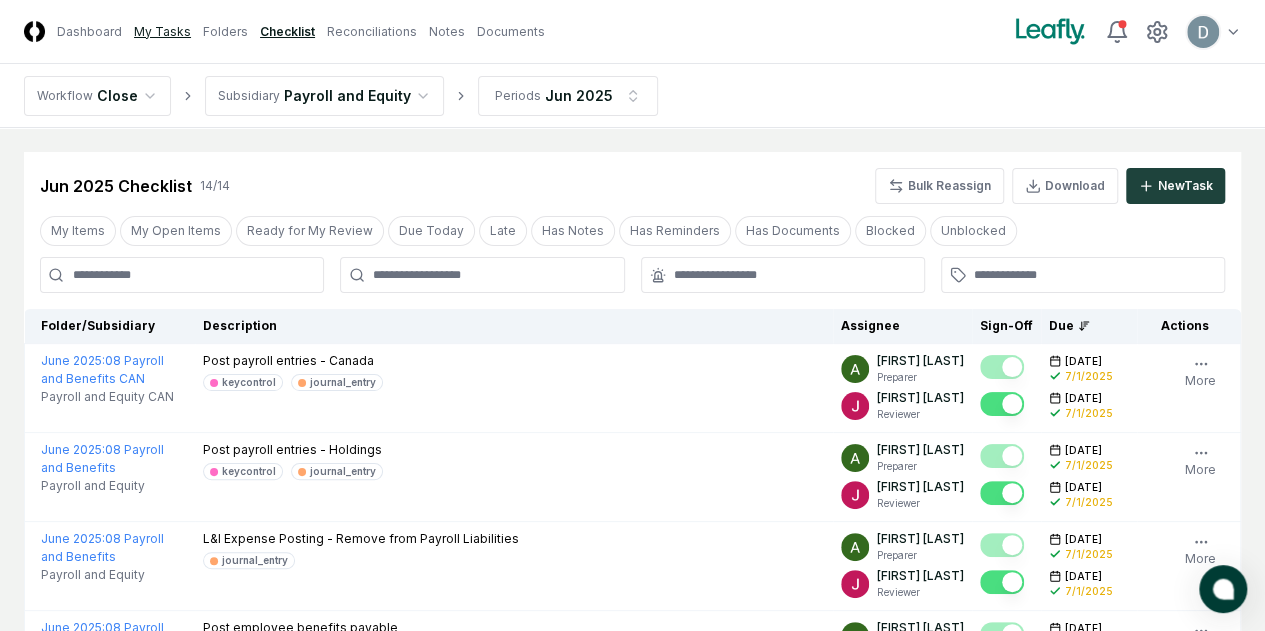 click on "My Tasks" at bounding box center (162, 32) 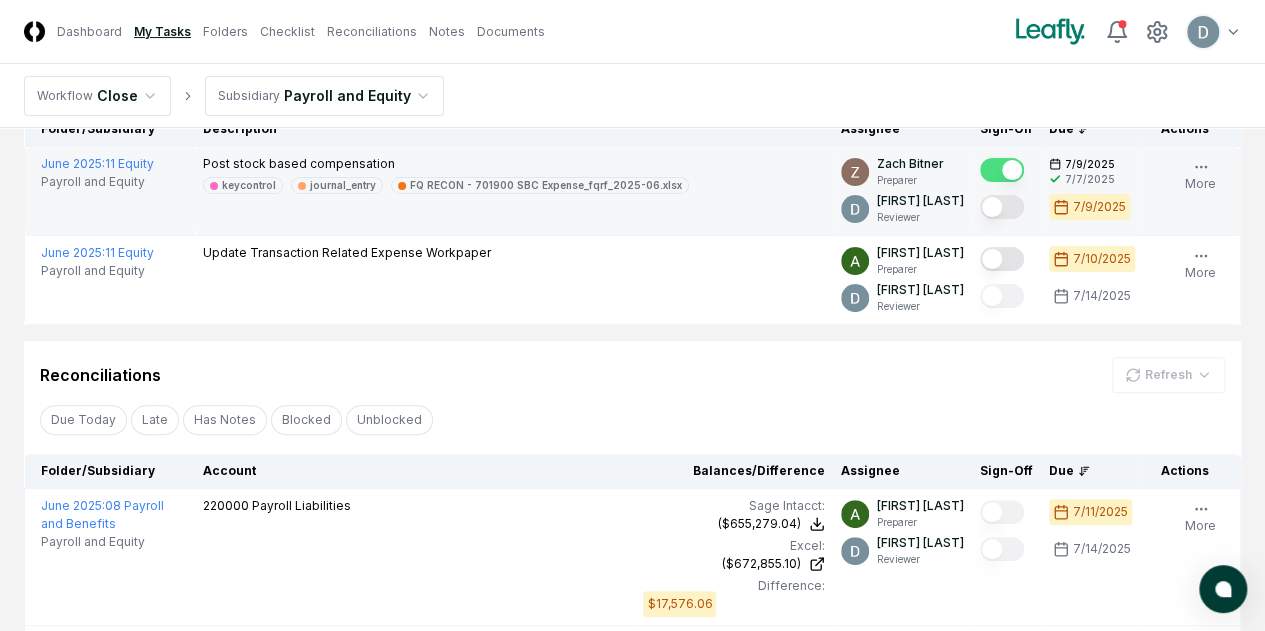 scroll, scrollTop: 0, scrollLeft: 0, axis: both 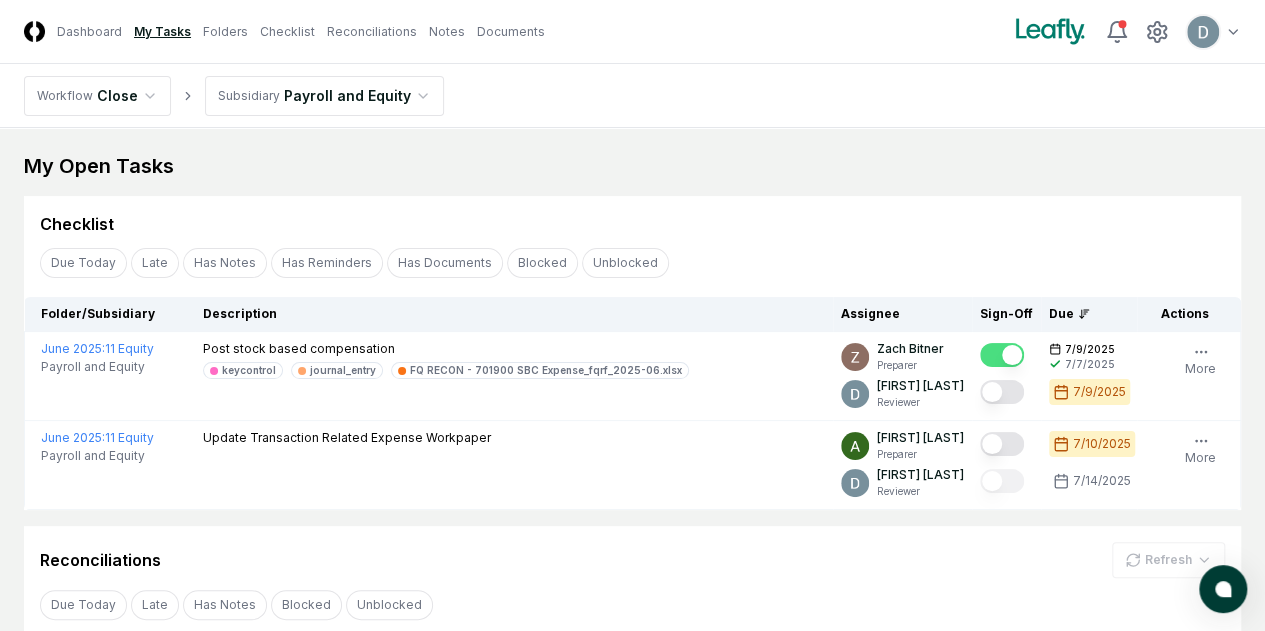 click on "CloseCore Dashboard My Tasks Folders Checklist Reconciliations Notes Documents Toggle navigation menu Toggle user menu Workflow Close Subsidiary Payroll and Equity My Open Tasks Cancel Reassign Checklist Due Today Late Has Notes Has Reminders Has Documents Blocked Unblocked Clear Filter Folder/Subsidiary Description Assignee Sign-Off Due Actions June 2025 : 11 Equity Payroll and Equity Post stock based compensation keycontrol journal_entry FQ RECON - 701900 SBC Expense_fqrf_2025-06.xlsx [FIRST] [LAST] Preparer [FIRST] [LAST] Reviewer [DATE] [DATE] Follow Notes 1 Upload Reminder Duplicate Edit Task More June 2025 : 11 Equity Payroll and Equity Update Transaction Related Expense Workpaper [FIRST] [LAST] Preparer [FIRST] [LAST] Reviewer [DATE] [DATE] Follow Notes Upload Reminder Duplicate Edit Task More Cancel Reassign Reconciliations Refresh Due Today Late Has Notes Blocked Unblocked Clear Filter Folder/Subsidiary Account Balances/Difference Per Sage Intacct Per Excel Difference Due" at bounding box center [632, 1215] 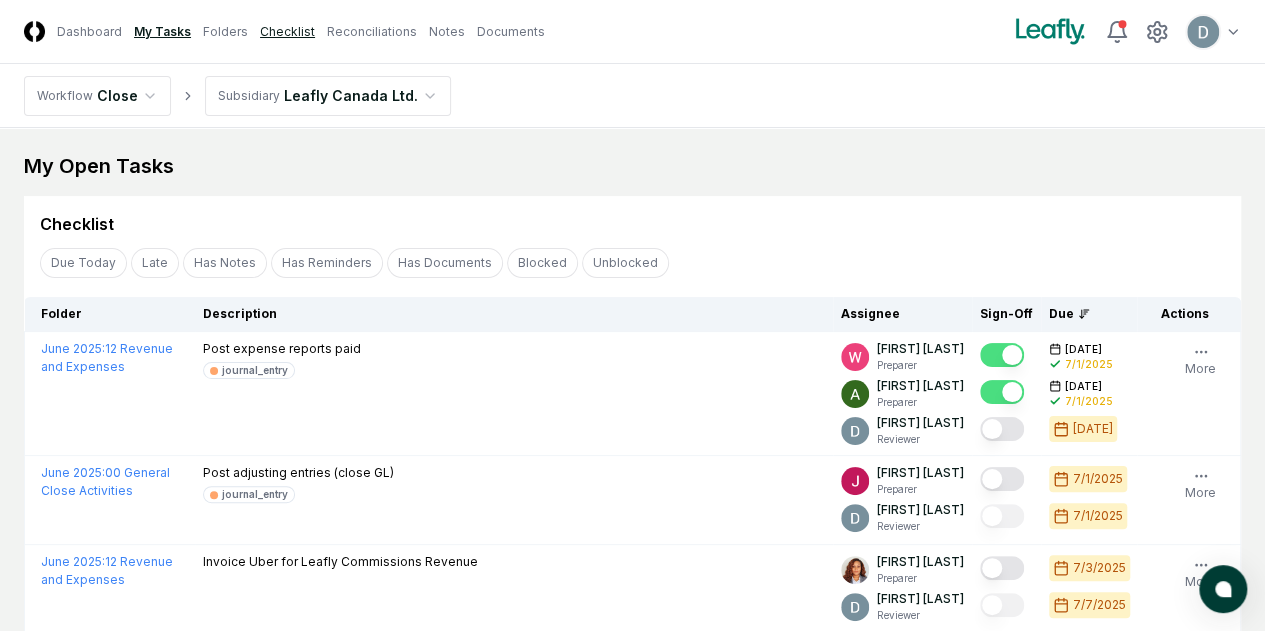click on "Checklist" at bounding box center [287, 32] 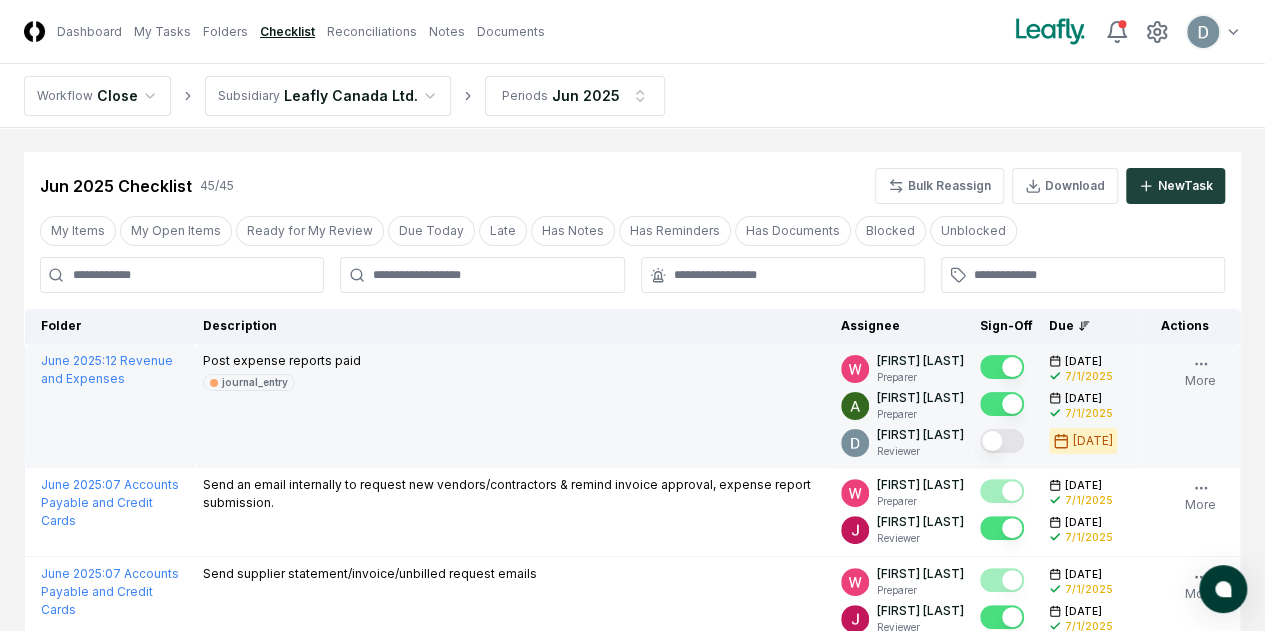 click at bounding box center (1002, 441) 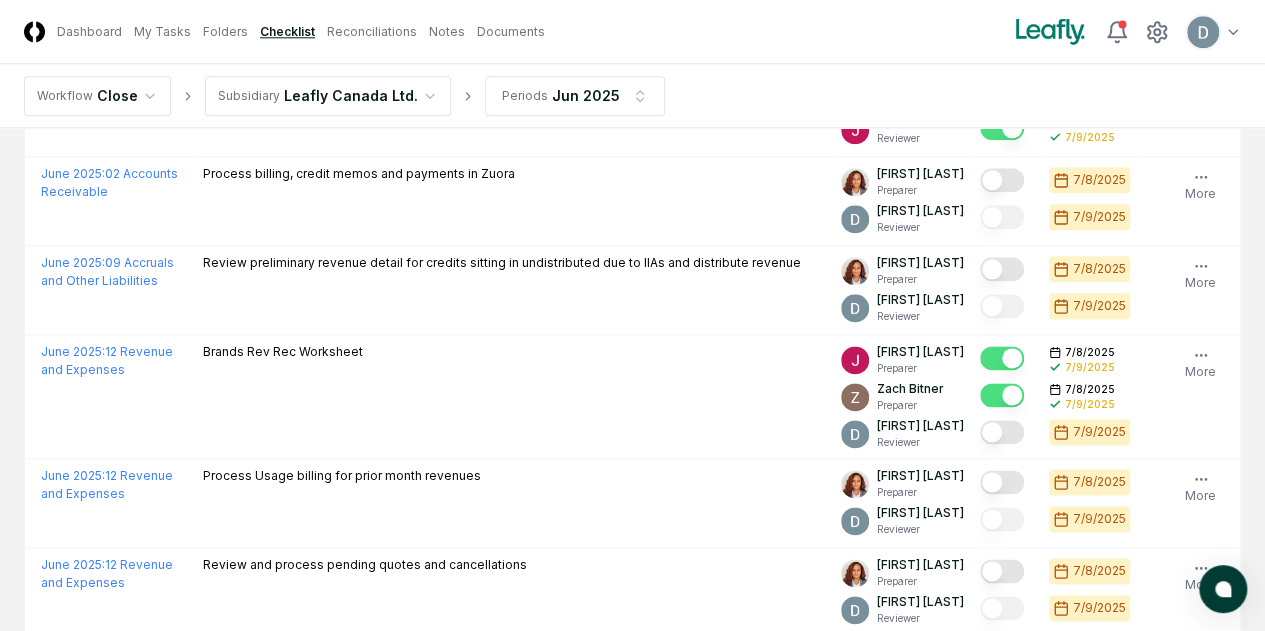scroll, scrollTop: 1119, scrollLeft: 0, axis: vertical 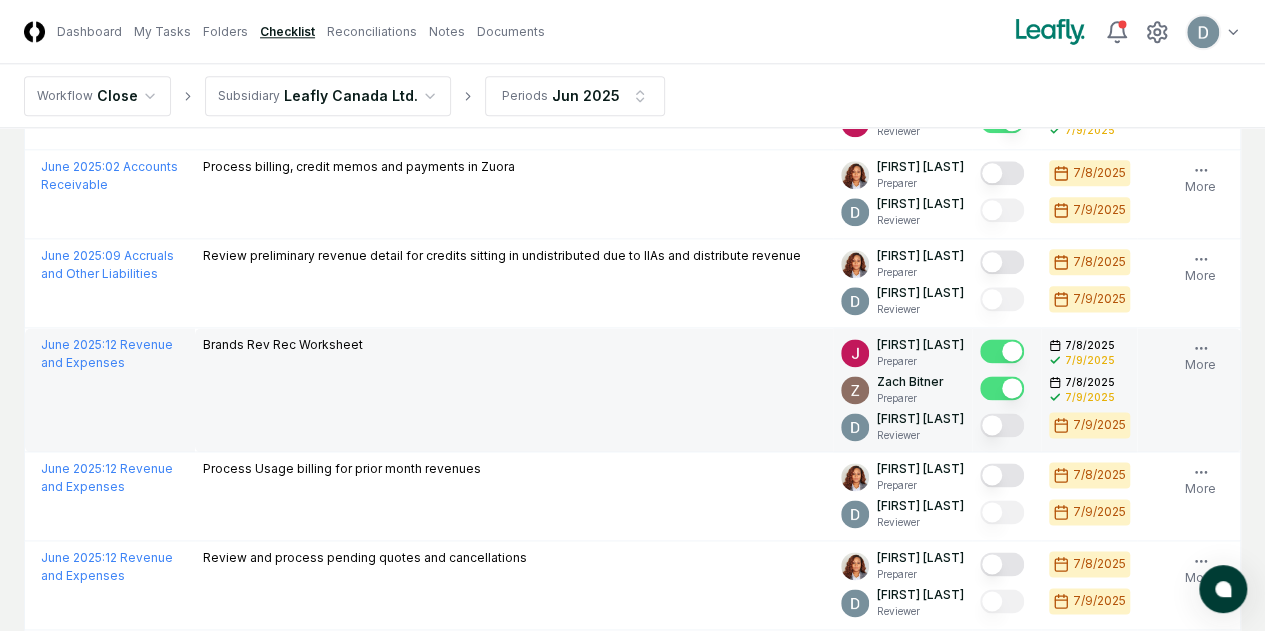 click at bounding box center [1002, 425] 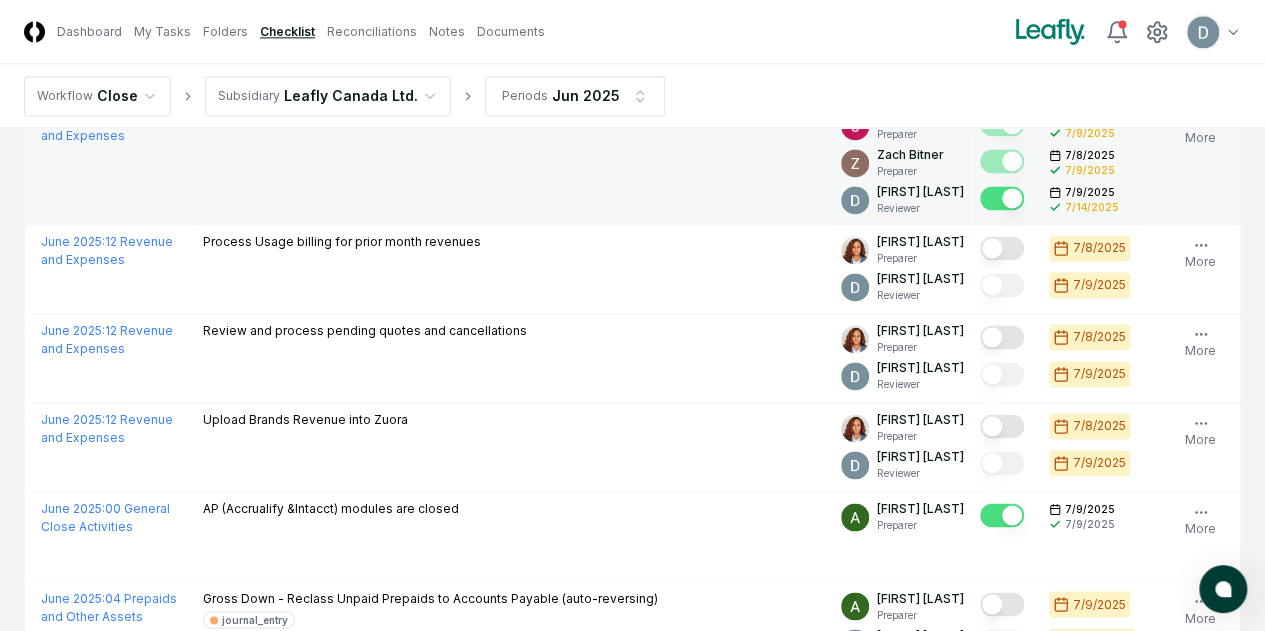 scroll, scrollTop: 1349, scrollLeft: 0, axis: vertical 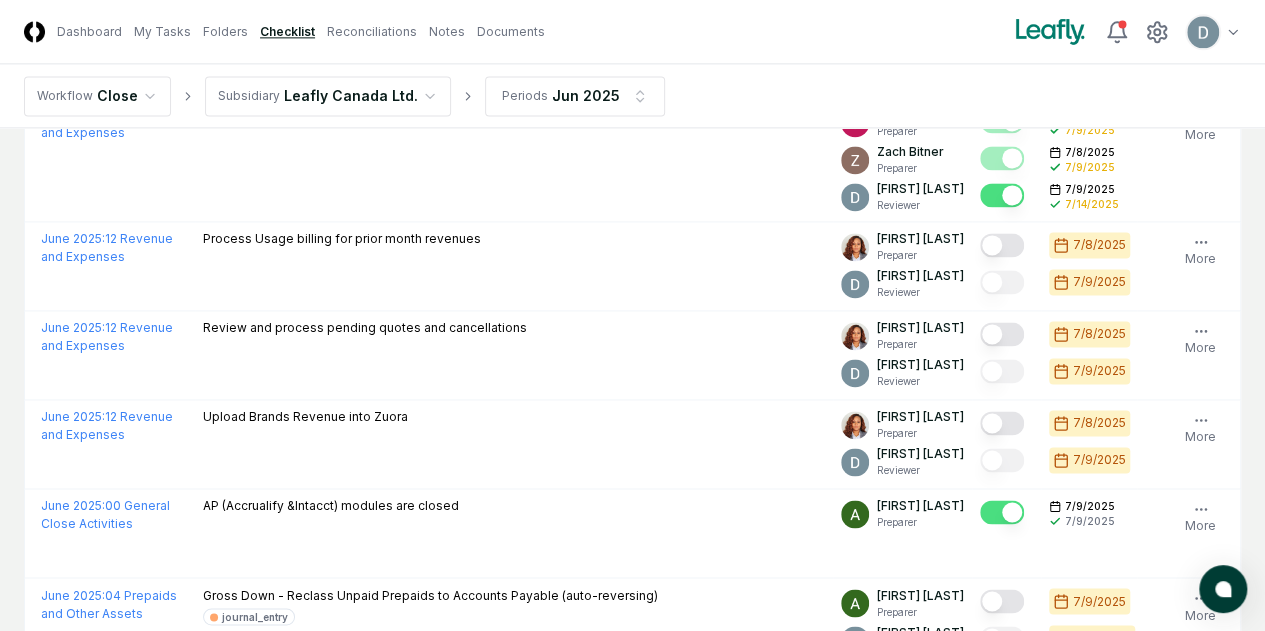 click on "Toggle navigation menu   Toggle user menu Workflow Close Subsidiary Leafly Canada Ltd. Periods Jun 2025 Cancel Reassign Jun 2025 Checklist 45 / 45 Bulk Reassign Download New  Task My Items My Open Items Ready for My Review Due Today Late Has Notes Has Reminders Has Documents Blocked Unblocked Clear Filter Folder Description Assignee Sign-Off   Due Actions June 2025 :  12 Revenue and Expenses Post expense reports paid journal_entry Walter Varela Preparer Annie Khederlarian Preparer Donna Jordan Reviewer [DATE] [DATE] [DATE] [DATE] [DATE] [DATE] Follow Notes Upload Reminder Duplicate Edit Task More June 2025 :  07 Accounts Payable and Credit Cards Send an email internally to request new vendors/contractors & remind invoice approval, expense report submission. Walter Varela Preparer John Falbo Reviewer [DATE] [DATE] [DATE] [DATE] Order Follow Notes Upload Reminder Duplicate Edit Task More June 2025 :  More" at bounding box center (632, 976) 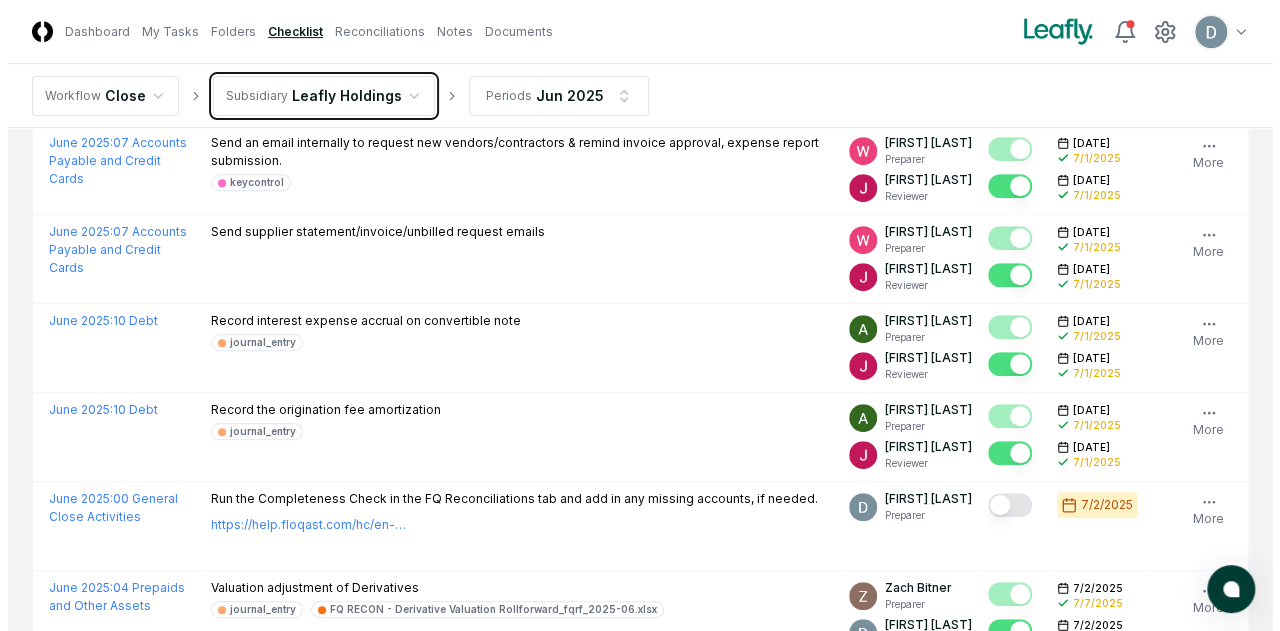 scroll, scrollTop: 0, scrollLeft: 0, axis: both 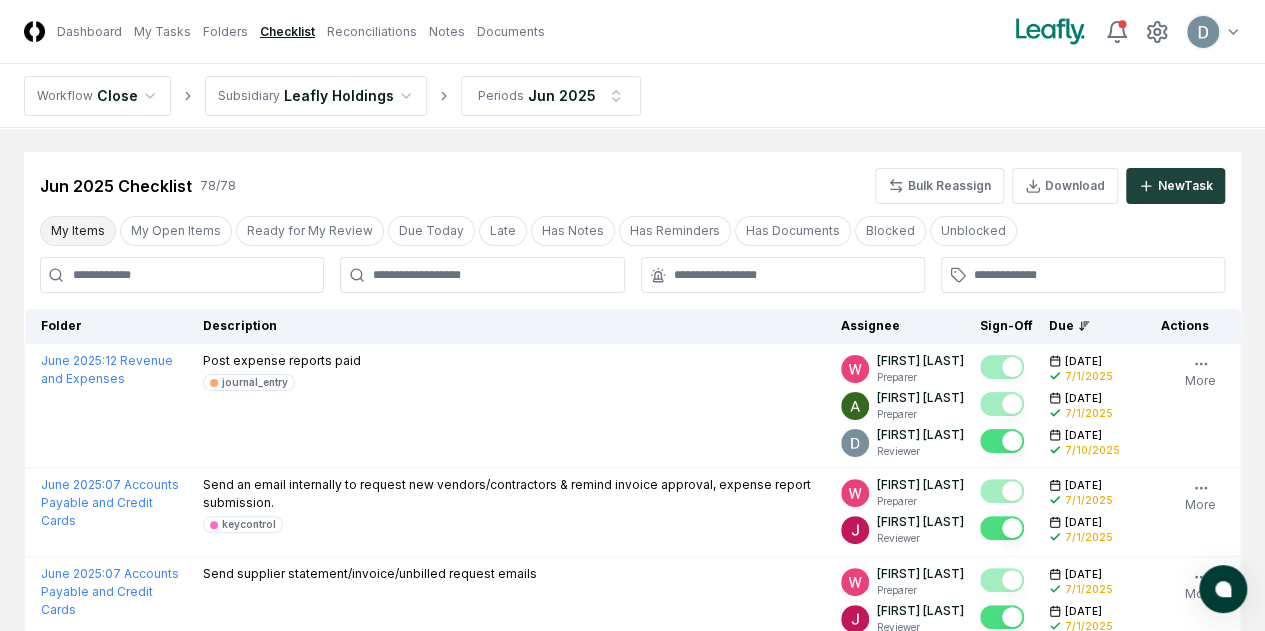 click on "My Items" at bounding box center (78, 231) 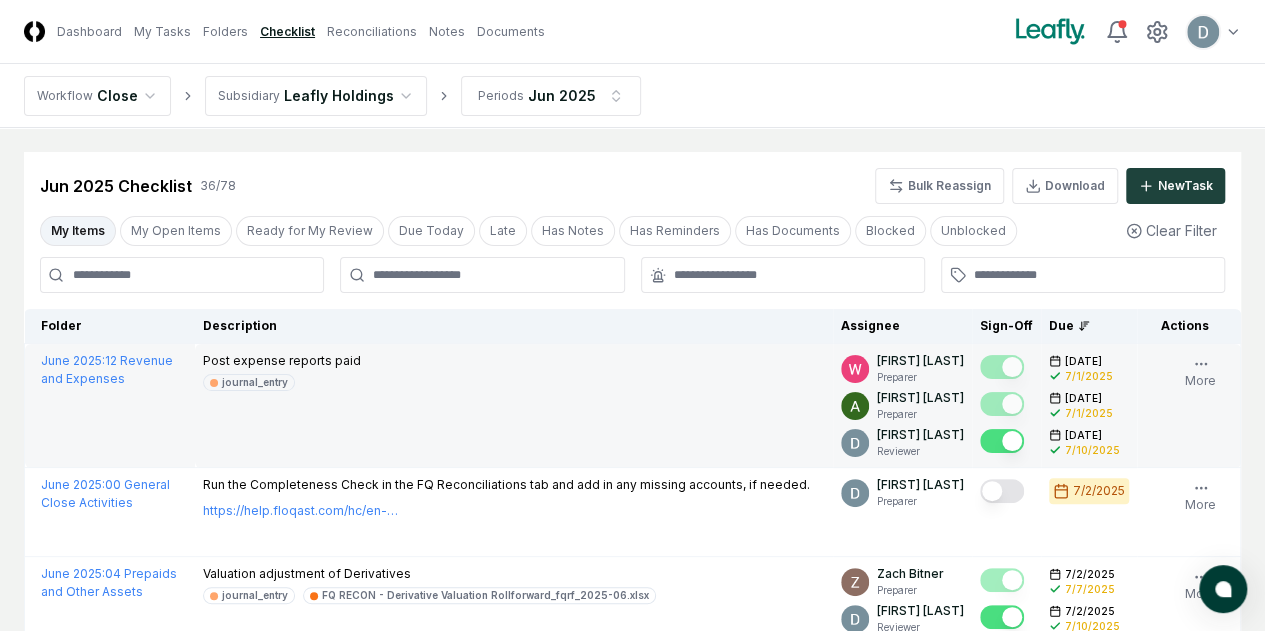 click at bounding box center [855, 443] 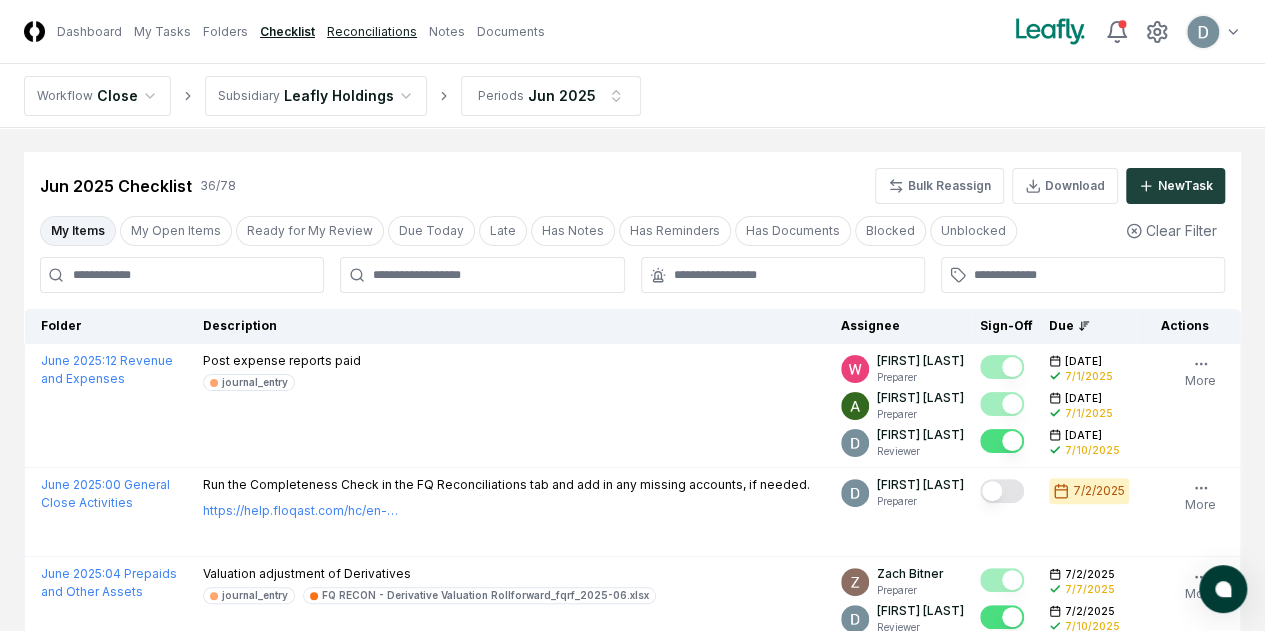 click on "Reconciliations" at bounding box center [372, 32] 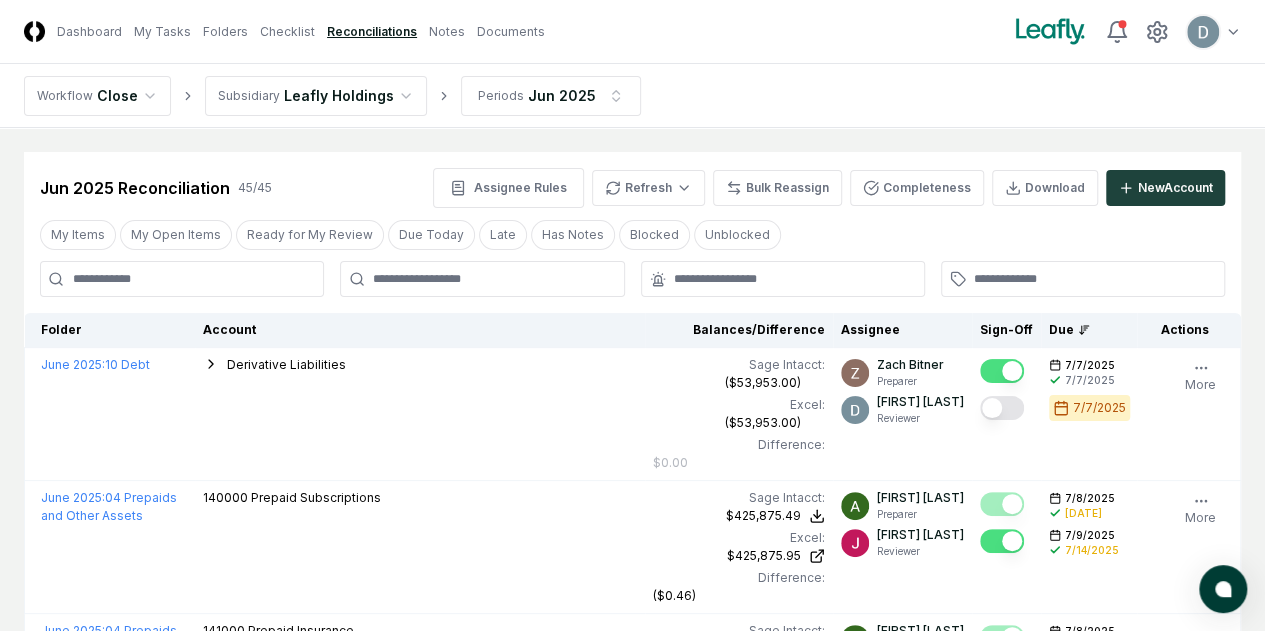 click on "Assignee Rules Refresh Bulk Reassign Completeness Download New  Account" at bounding box center [829, 188] 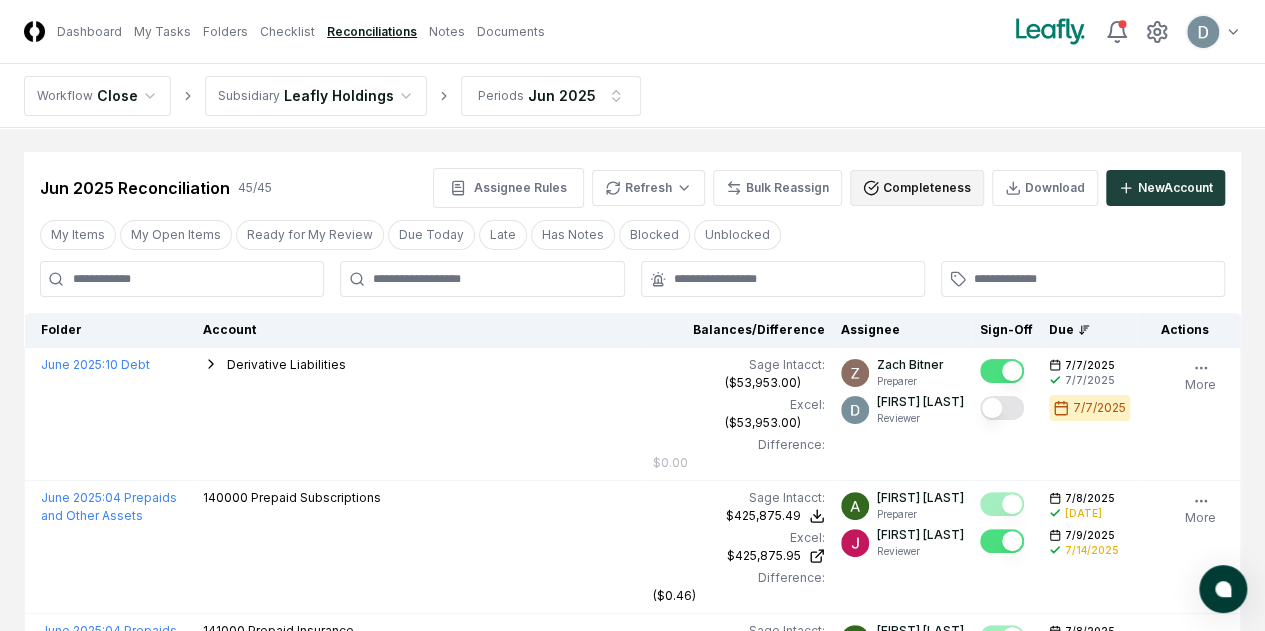 click on "Completeness" at bounding box center (917, 188) 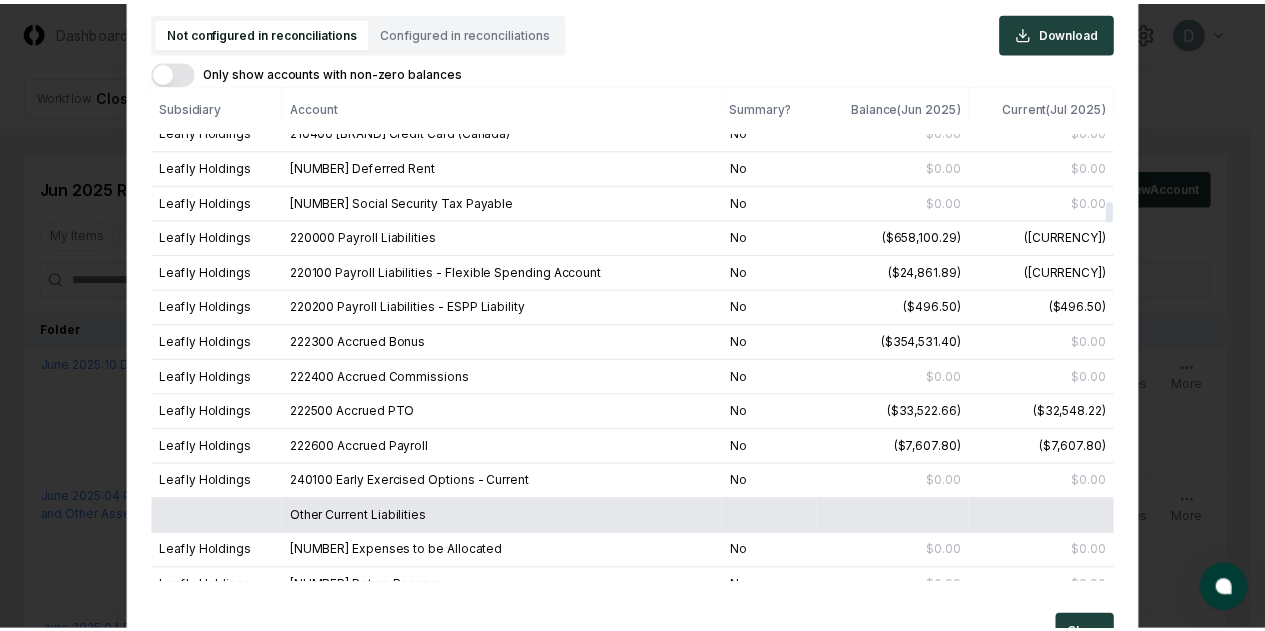 scroll, scrollTop: 2711, scrollLeft: 0, axis: vertical 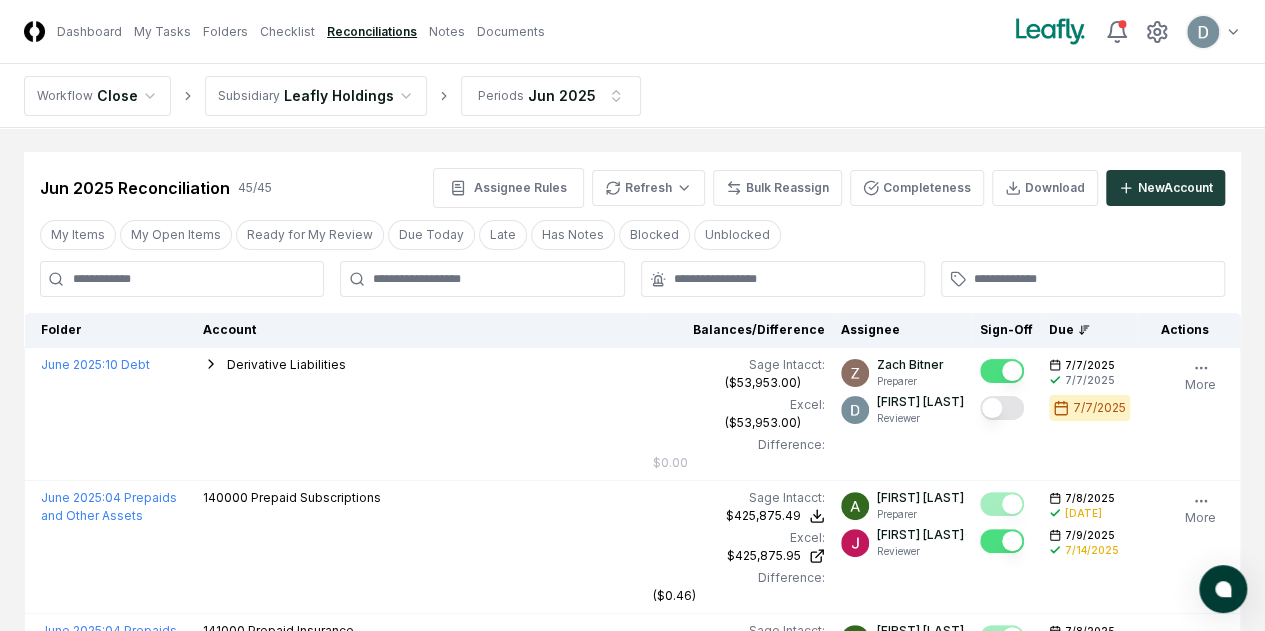 type 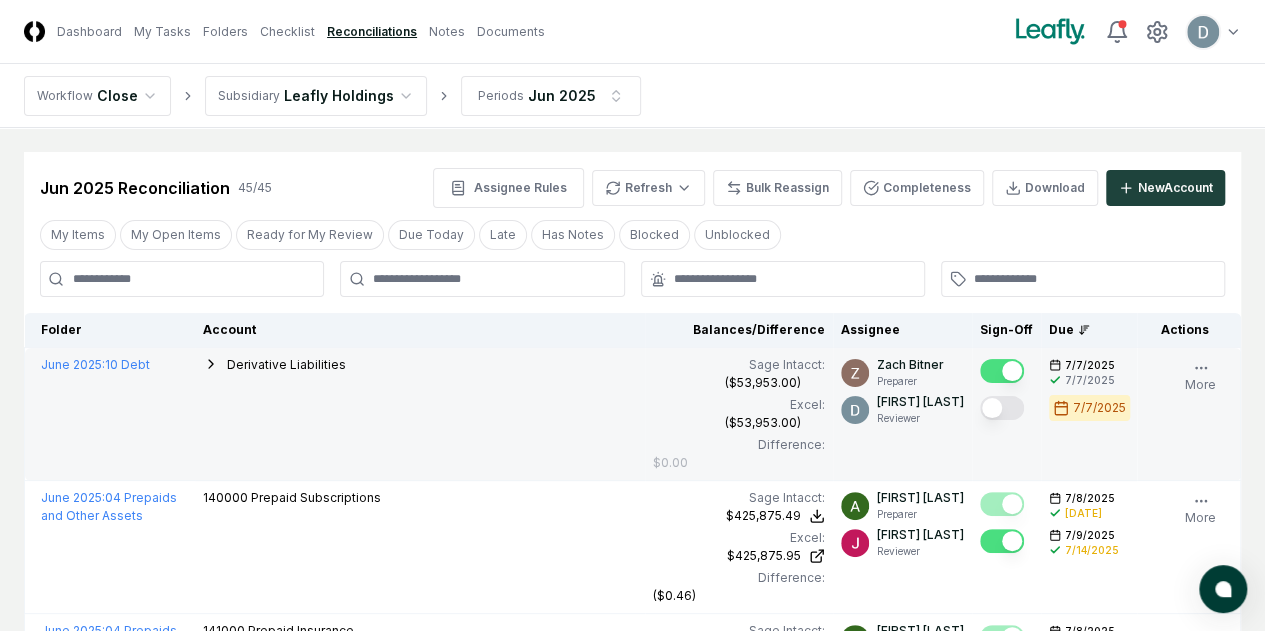 click on "Derivative Liabilities   240400  Earnout Liability - Current 240200  Warrant Liability - Current 240500  Sponsor Earnout Liability - Current 240250  Warrant Liability - Long-Term 240450  Earnout Liability - Long Term 240350  FPA Liability - Long Term 240550  Sponsor Earnout Liability - Long Term 240300  FPA Liability - Current" at bounding box center (420, 414) 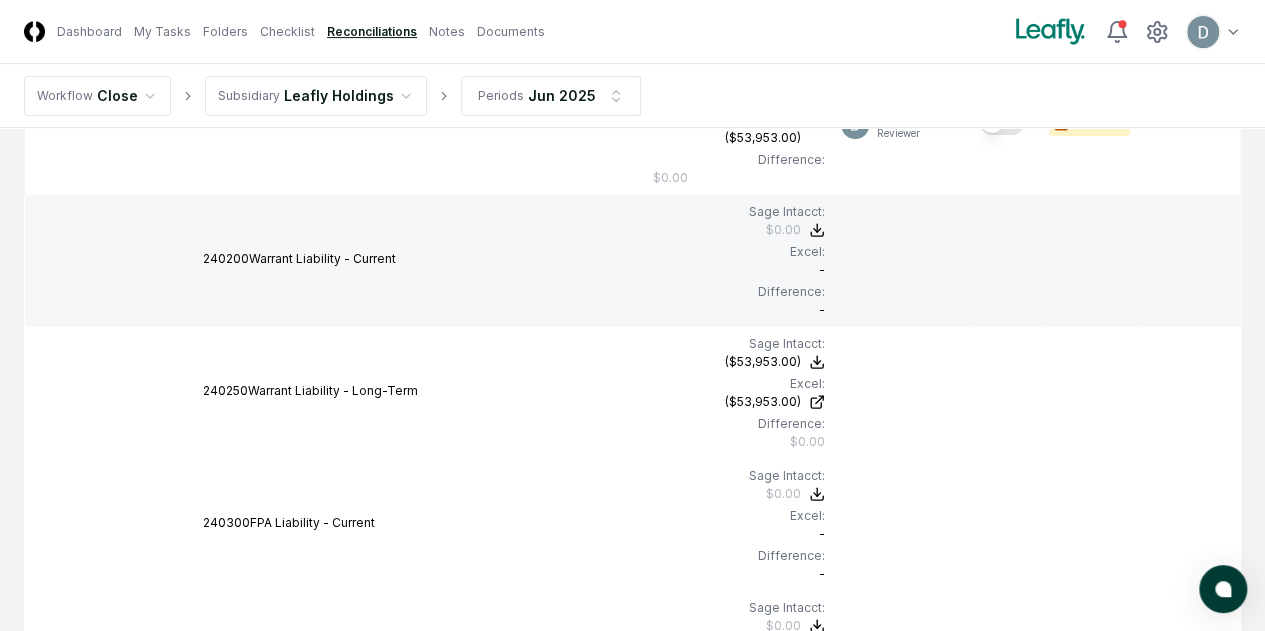 scroll, scrollTop: 286, scrollLeft: 0, axis: vertical 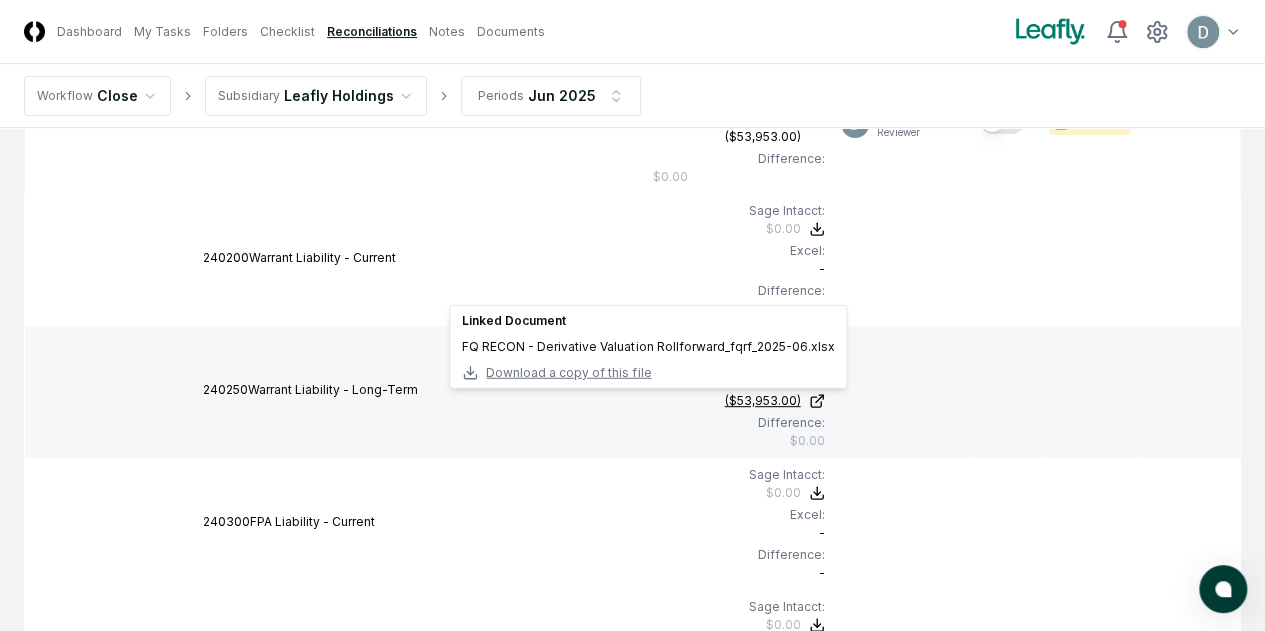 click on "($53,953.00)" at bounding box center (738, 401) 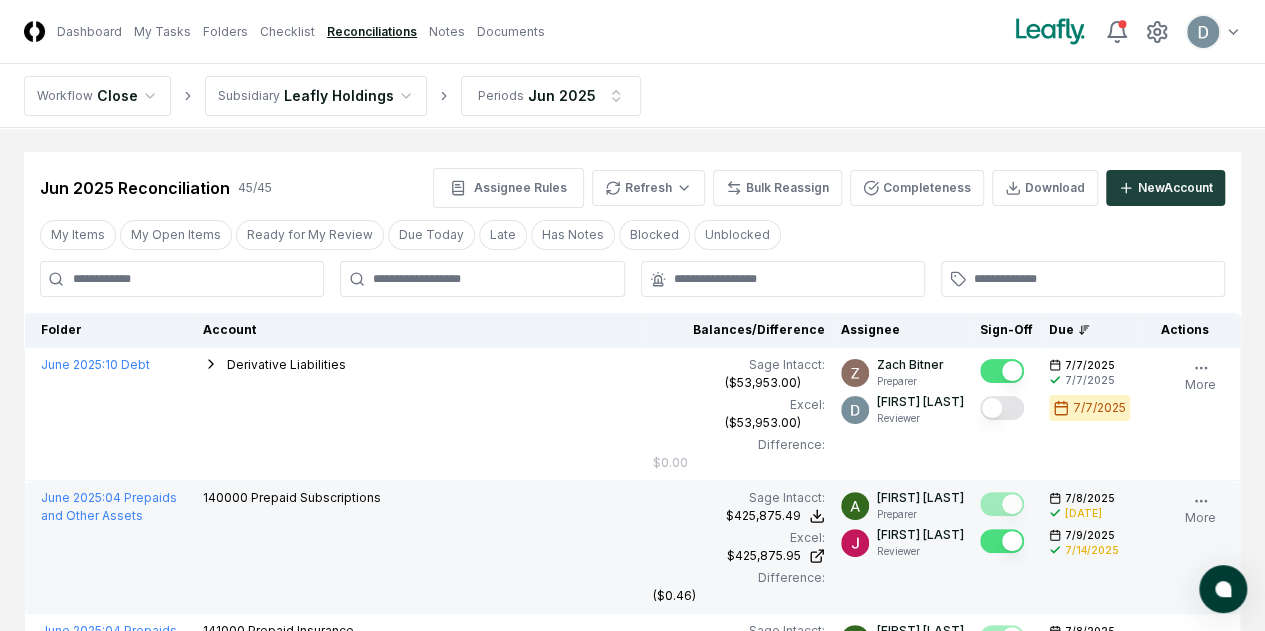 scroll, scrollTop: 12, scrollLeft: 0, axis: vertical 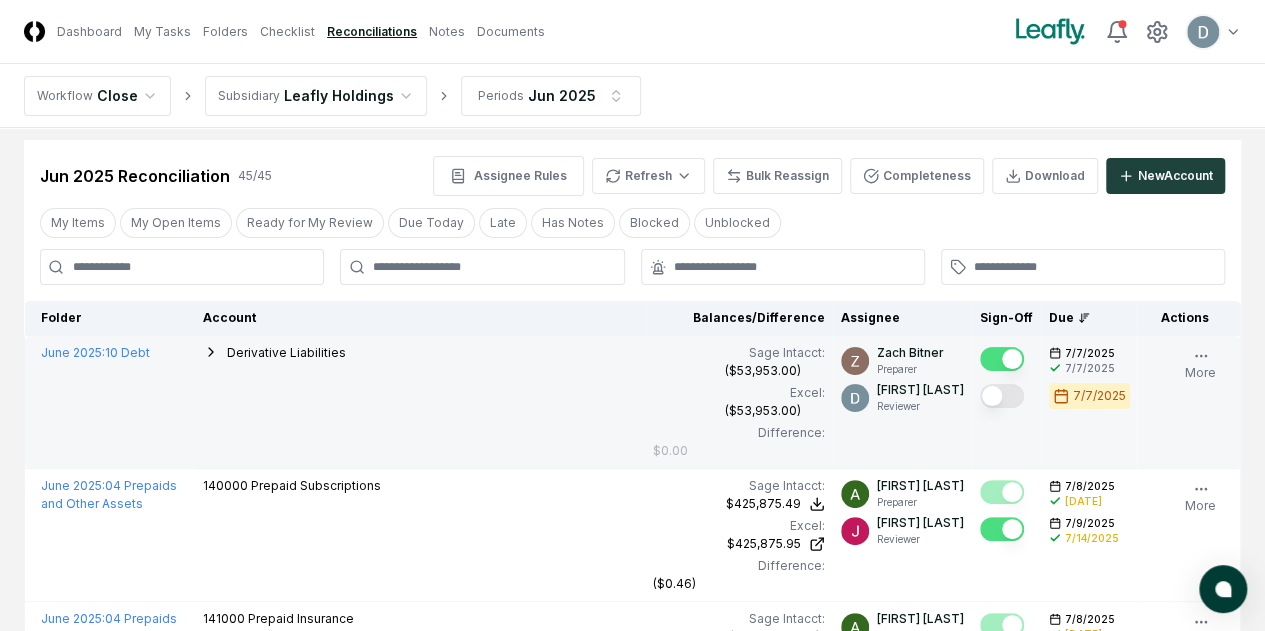 click at bounding box center (1002, 396) 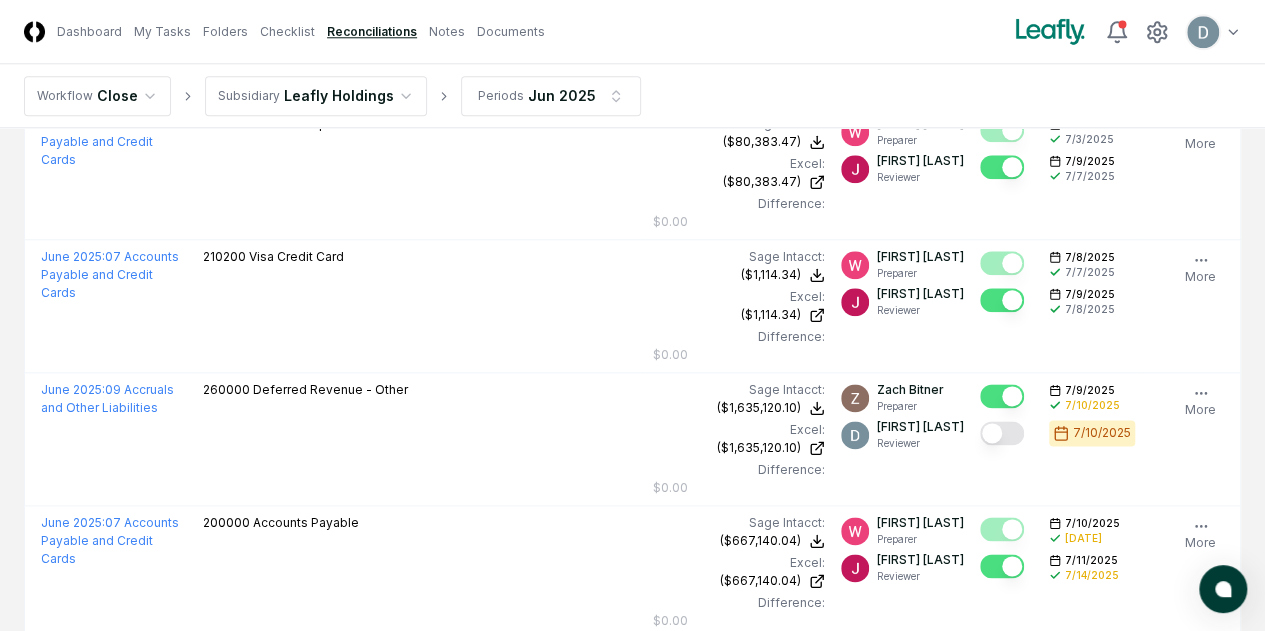 scroll, scrollTop: 1042, scrollLeft: 0, axis: vertical 